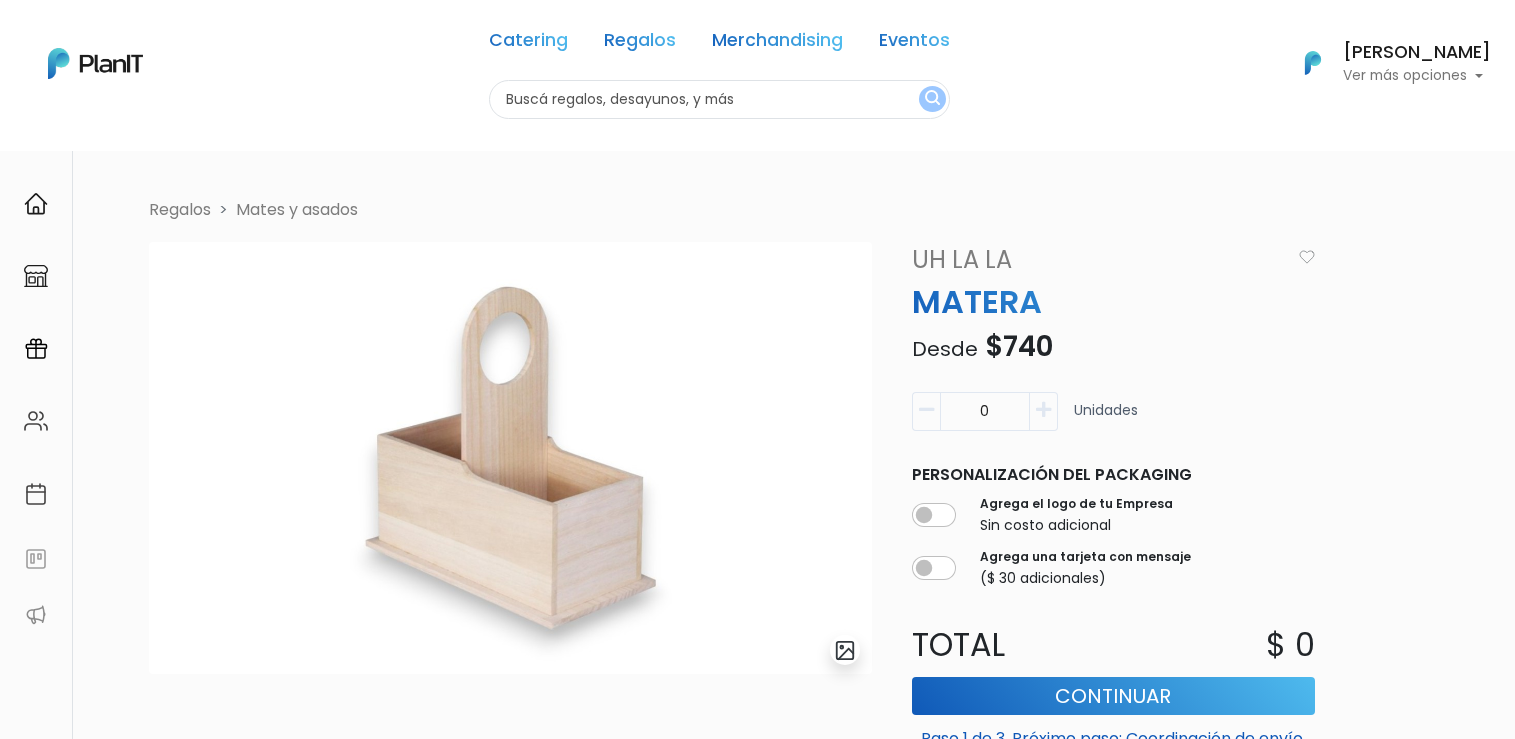 scroll, scrollTop: 0, scrollLeft: 0, axis: both 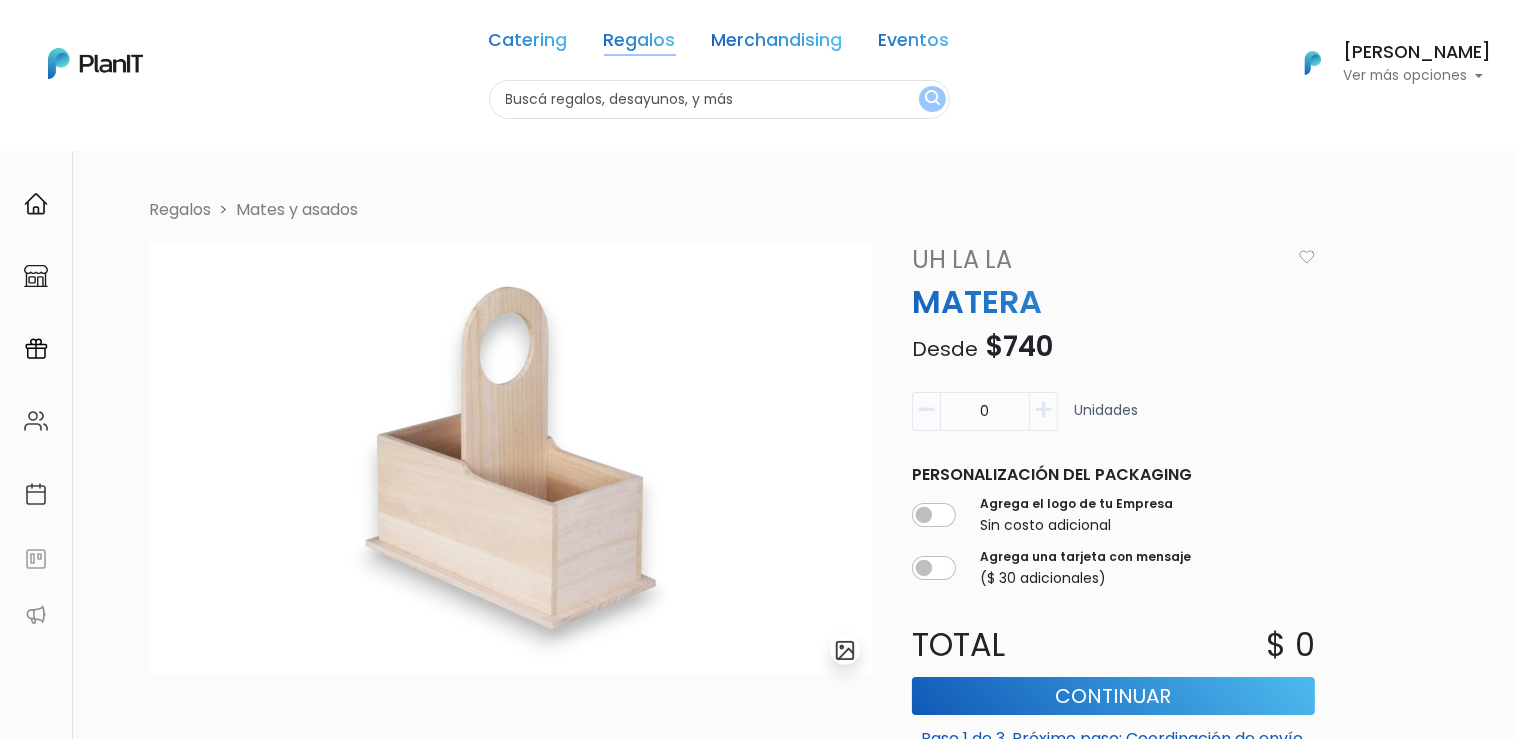 click on "Regalos" at bounding box center (640, 44) 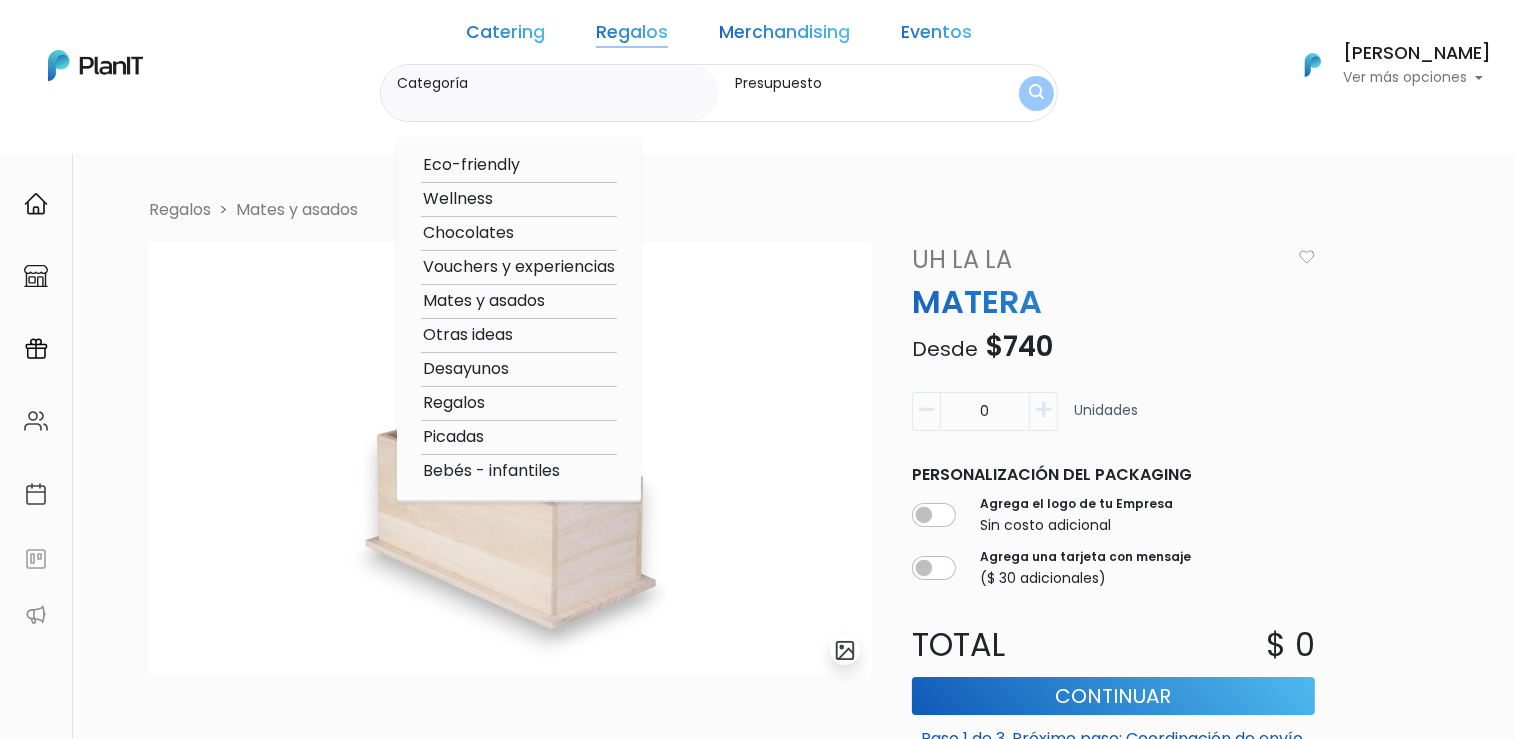 click on "Mates y asados" at bounding box center [519, 301] 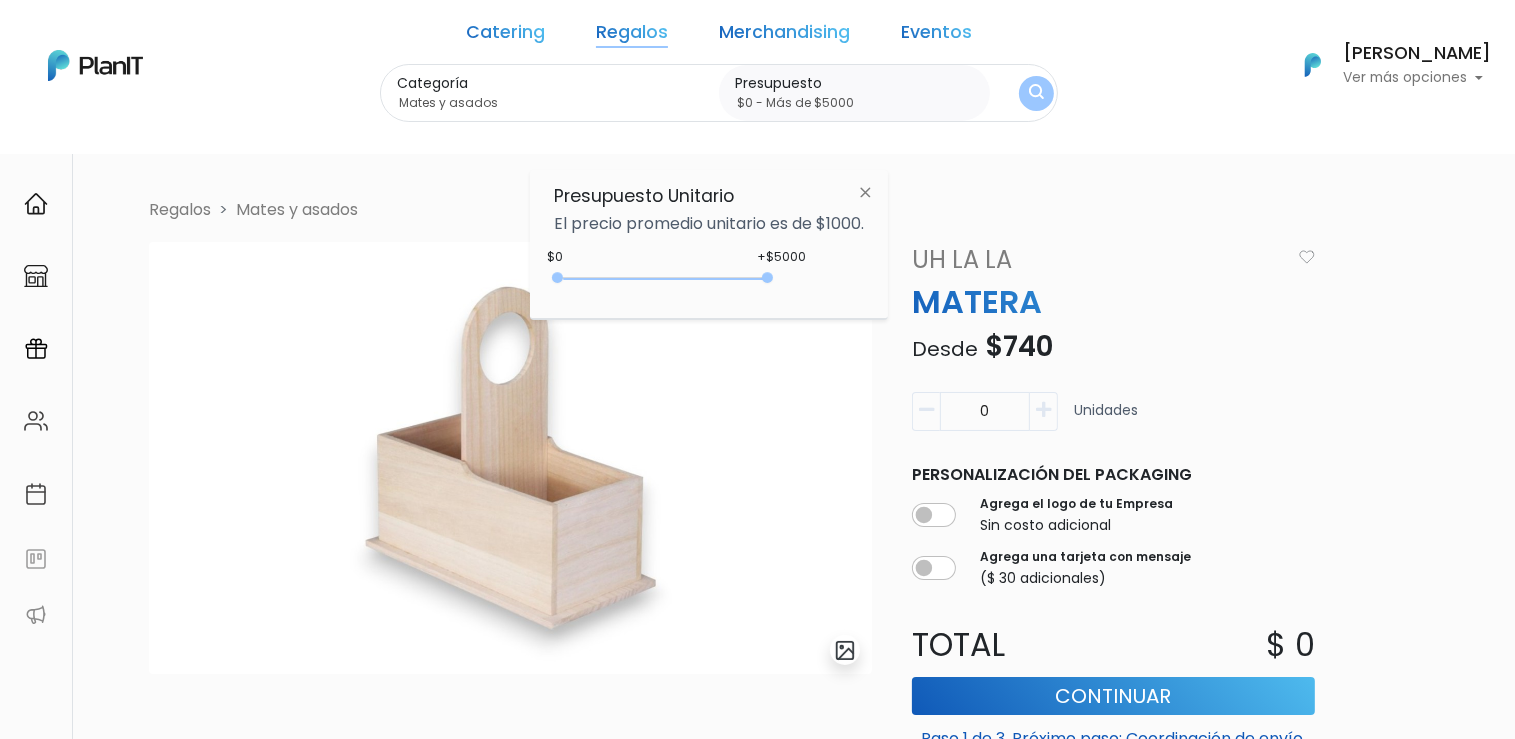 drag, startPoint x: 599, startPoint y: 277, endPoint x: 889, endPoint y: 260, distance: 290.49786 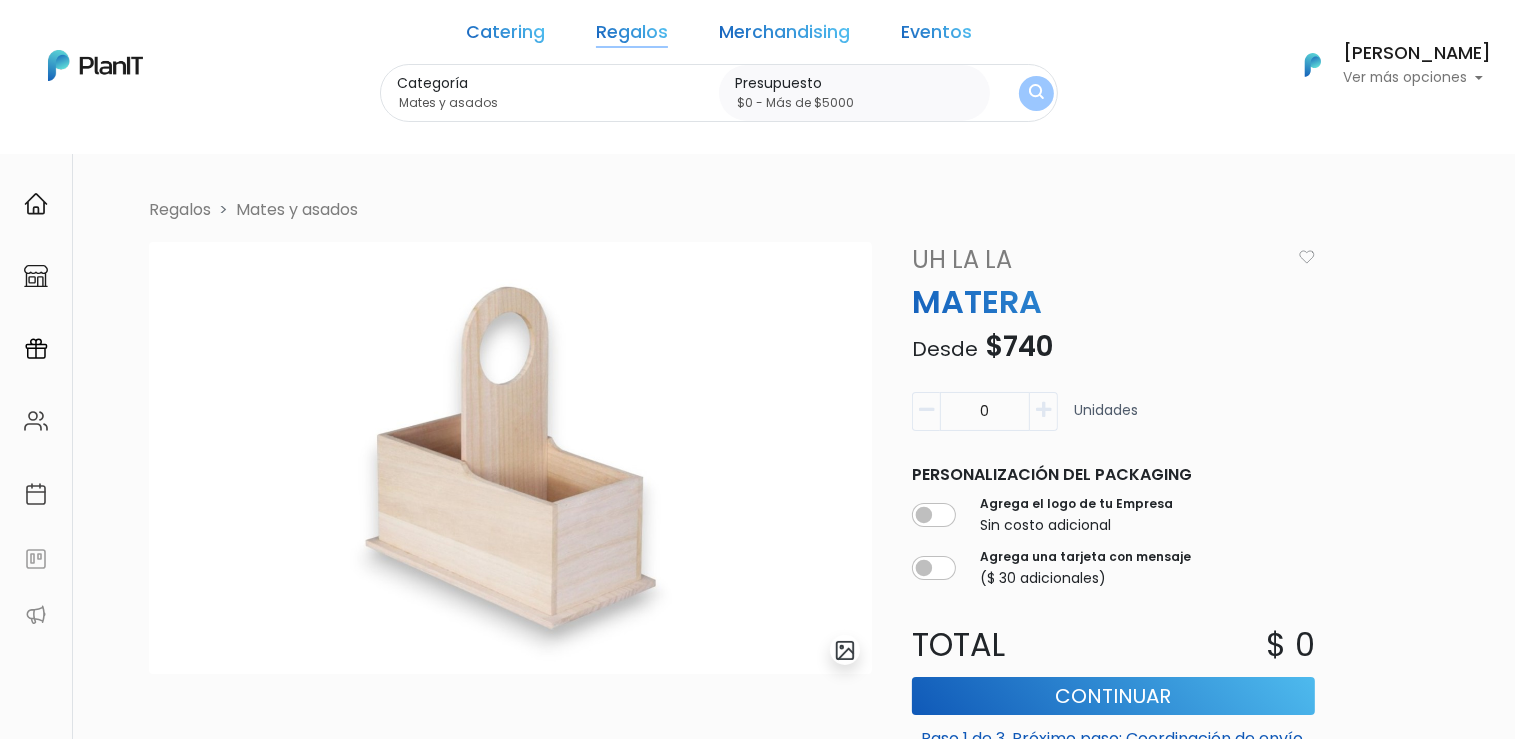 click on "Mates y asados" at bounding box center (554, 103) 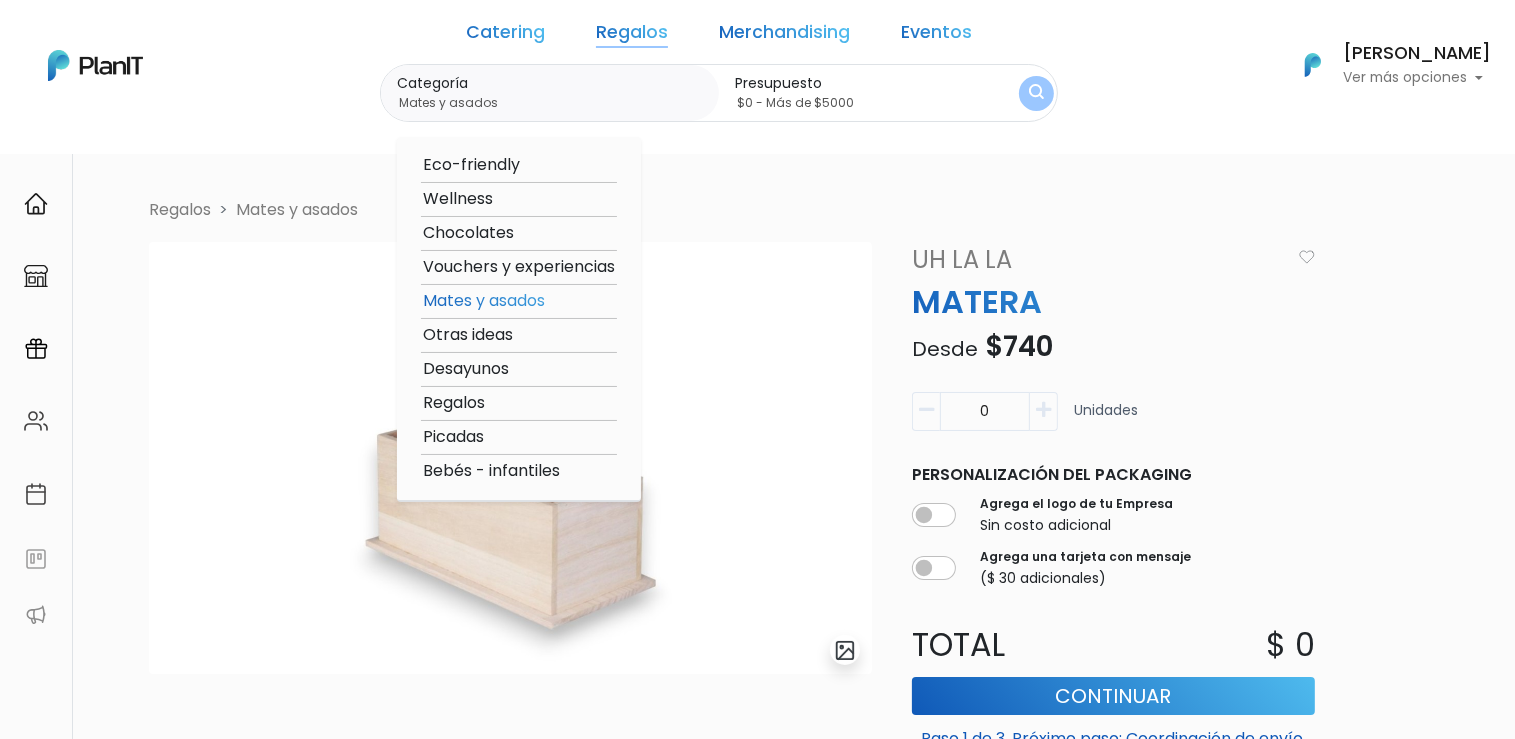 click on "Mates y asados" at bounding box center [519, 301] 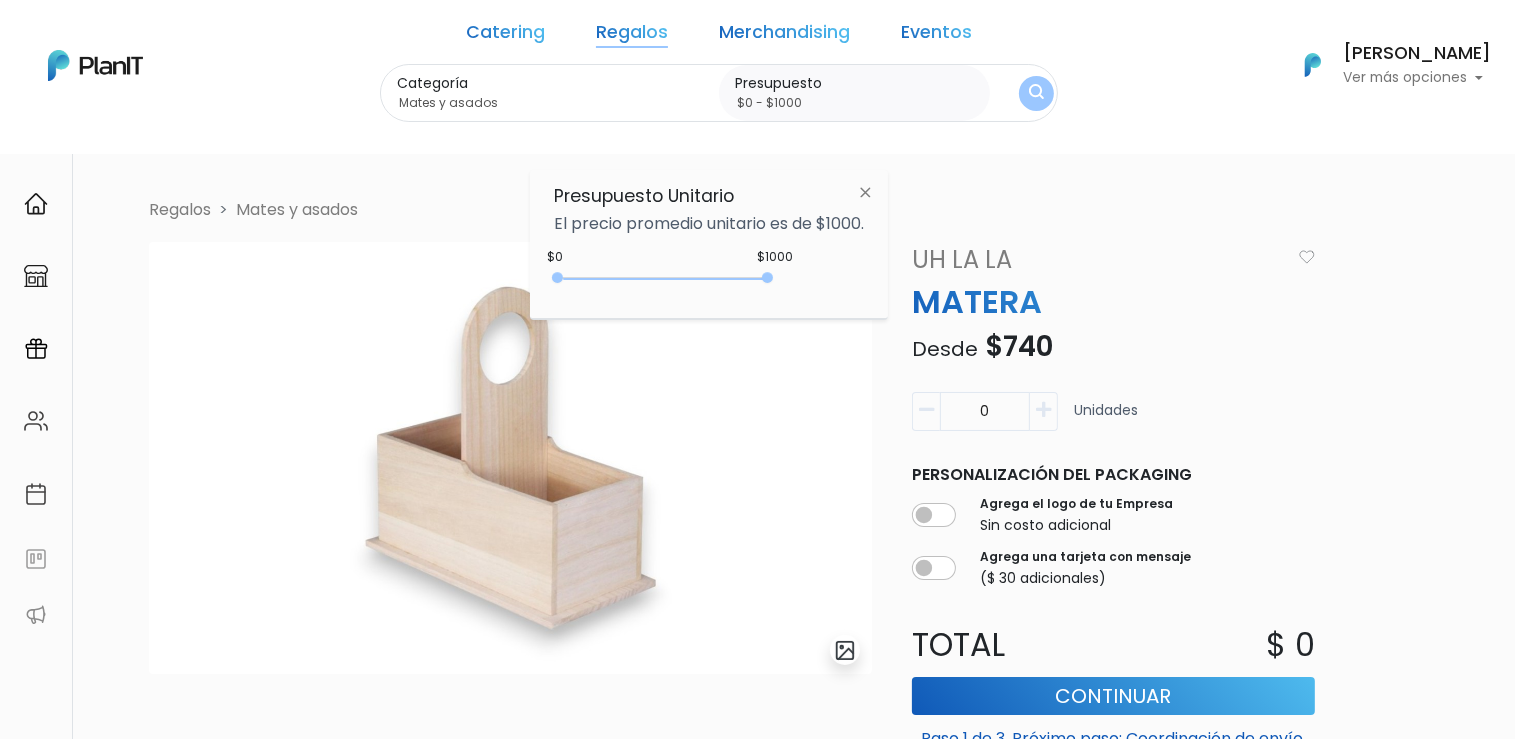 click on "$1000
$0
0 : 5000 0 5000 0,5000" at bounding box center [709, 282] 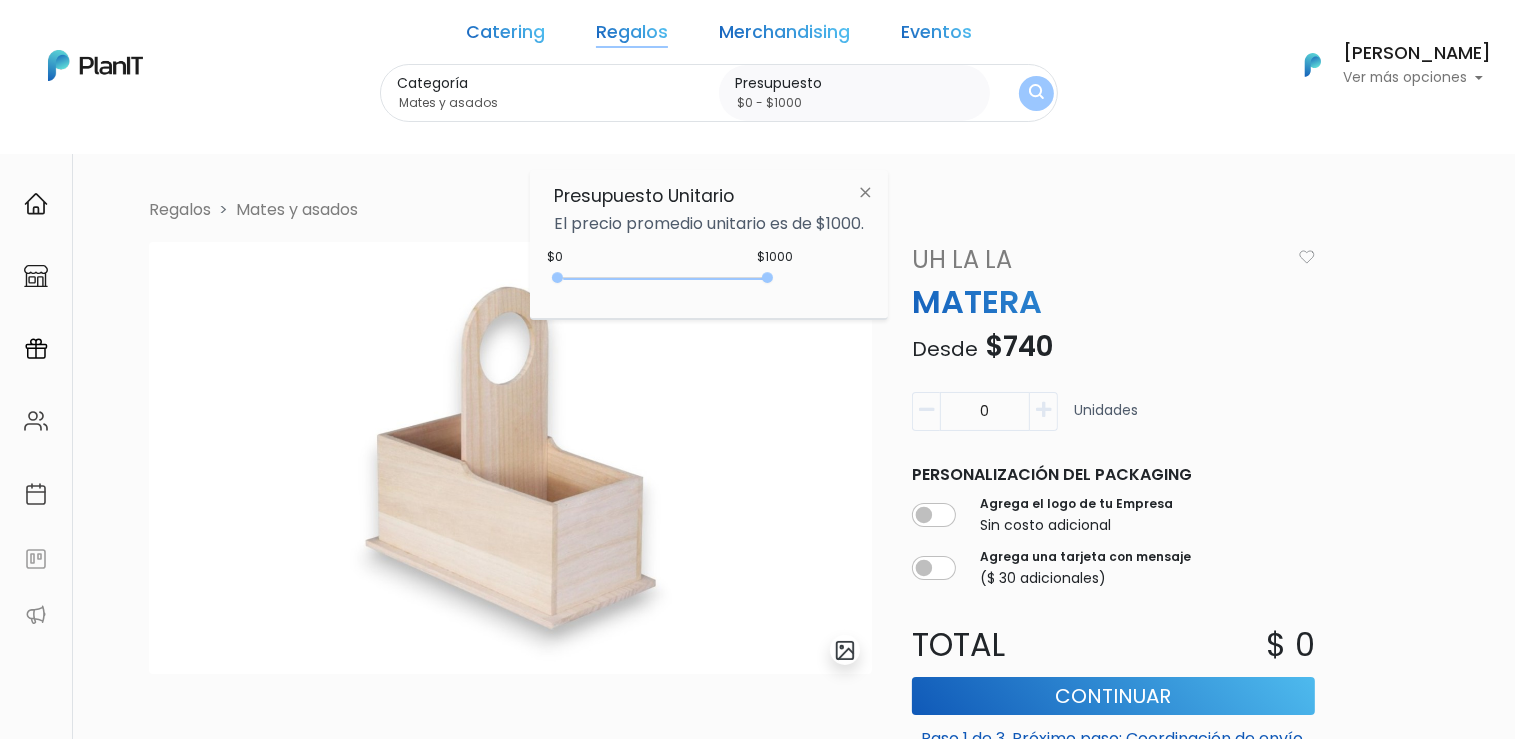 click on "Mates y asados" at bounding box center (297, 209) 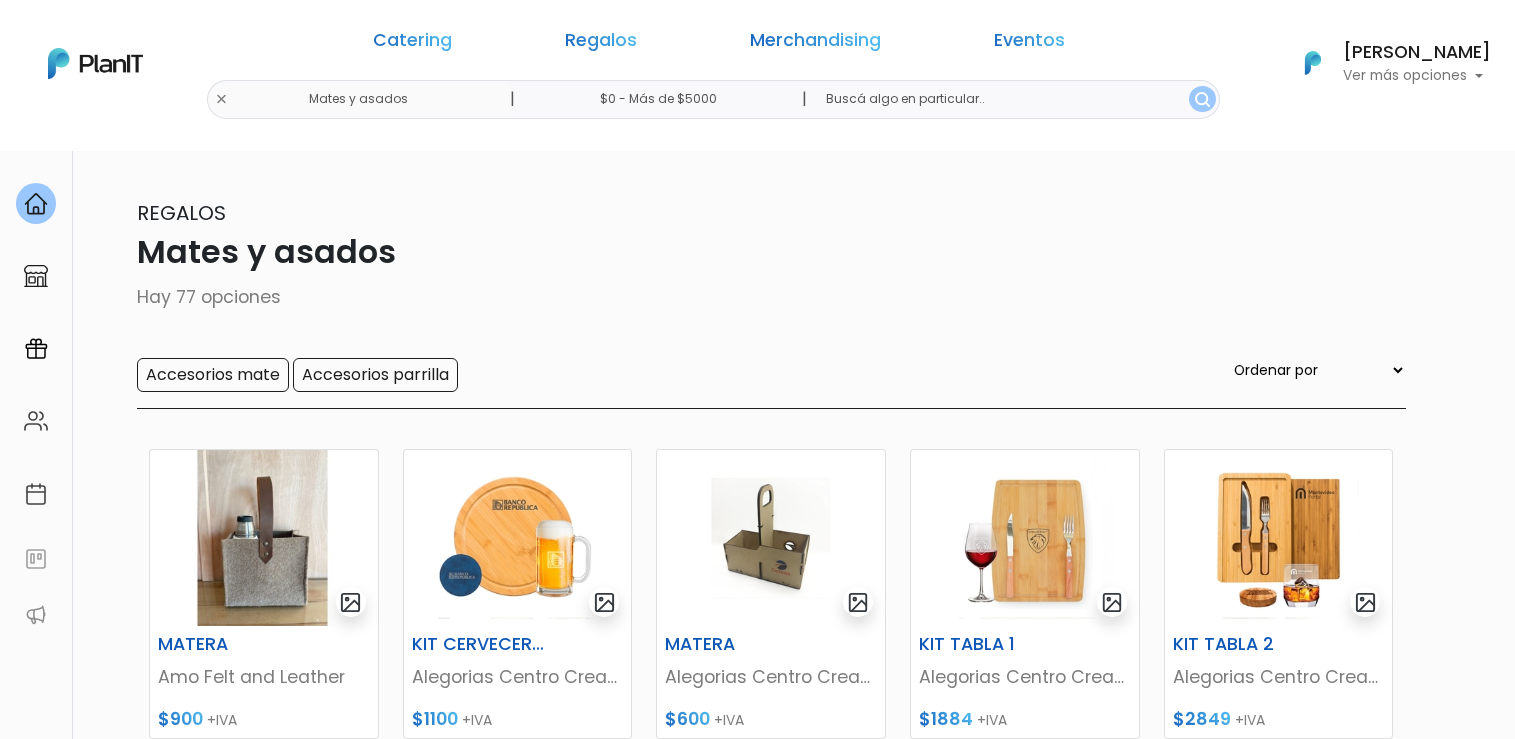 scroll, scrollTop: 0, scrollLeft: 0, axis: both 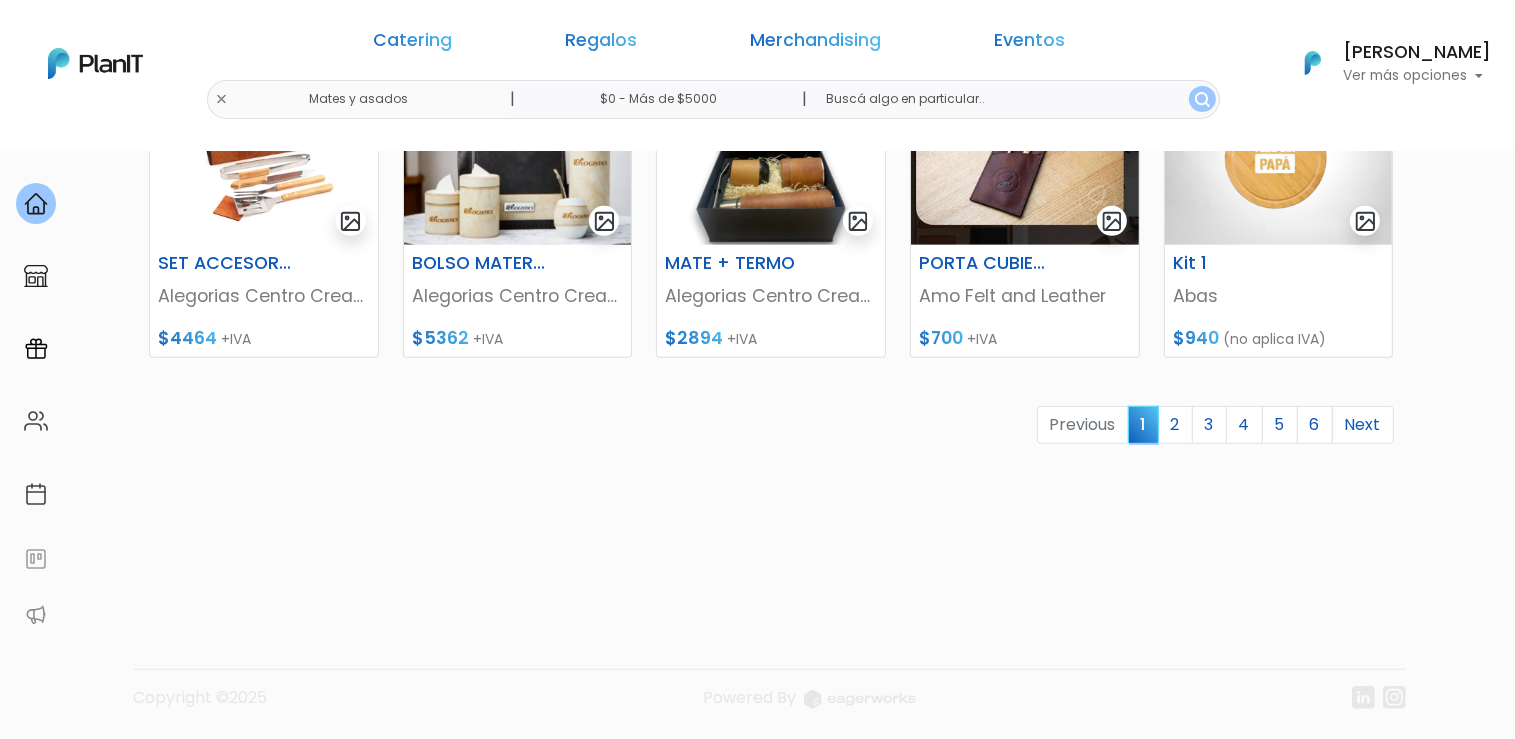 click on "J     keyboard_arrow_down   PLAN IT   Ya probaste PlanitGO? Vas a poder automatizarlas acciones de todo el año. Escribinos para saber más!
¡Escríbenos!
insert_emoticon
send" at bounding box center (1314, 1924) 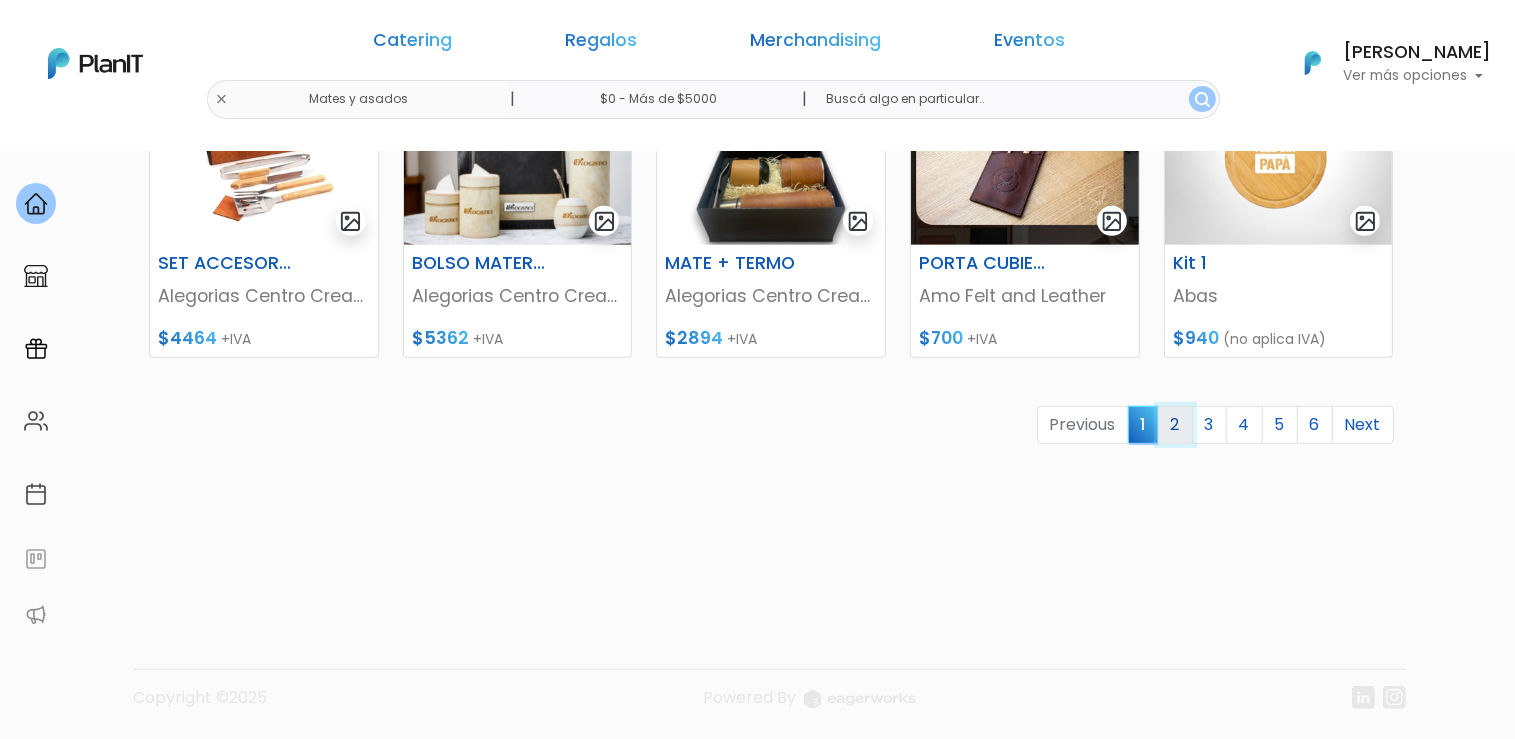 click on "2" at bounding box center [1175, 425] 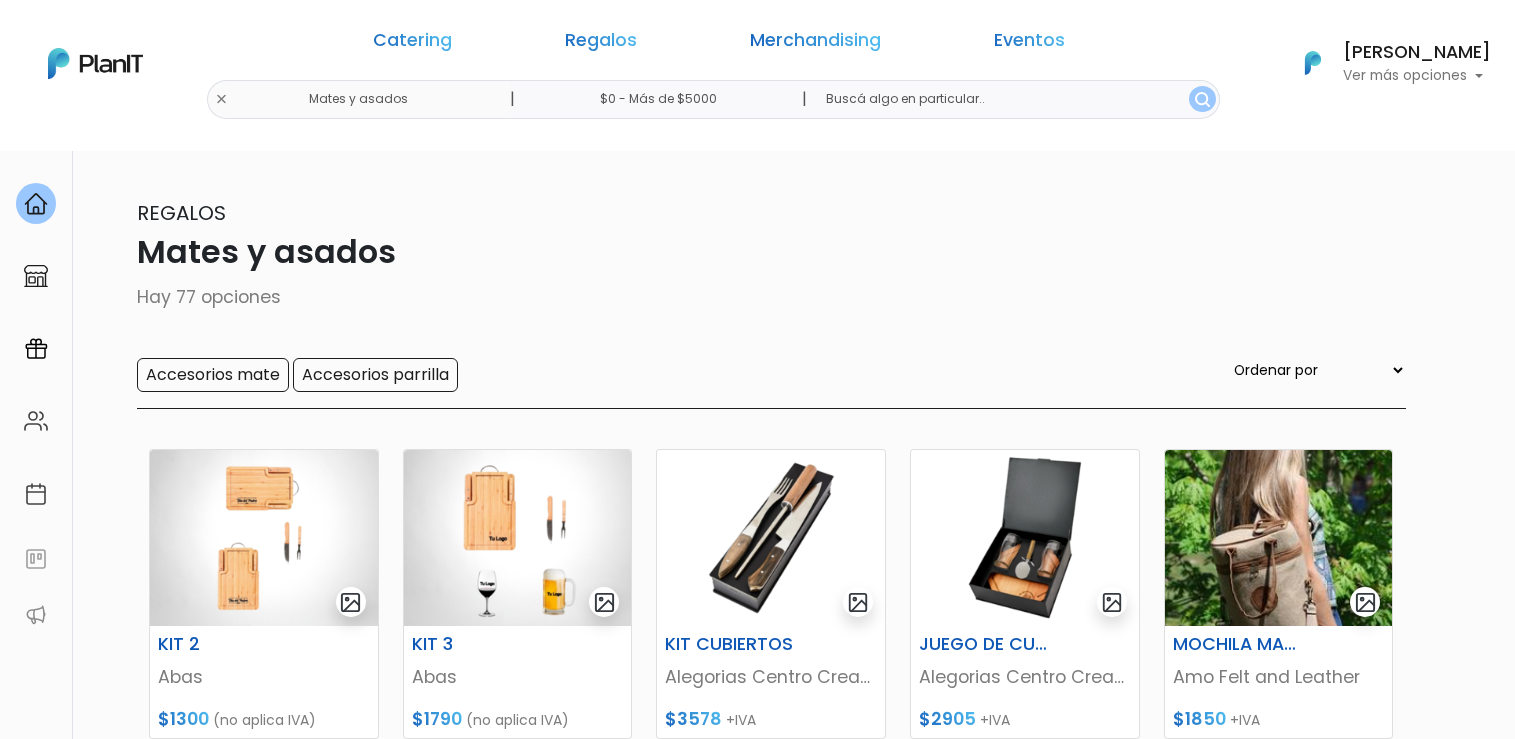 scroll, scrollTop: 0, scrollLeft: 0, axis: both 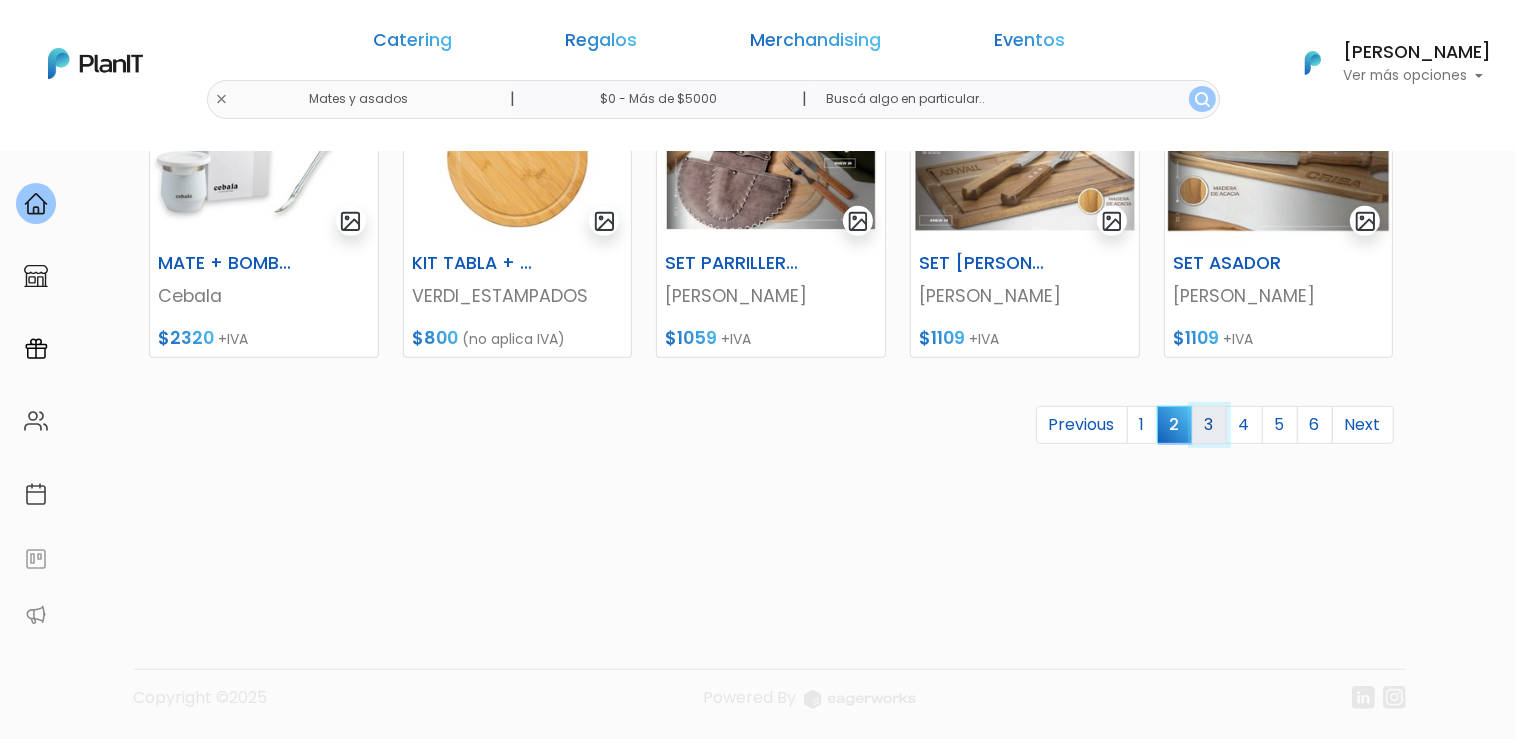 click on "3" at bounding box center [1209, 425] 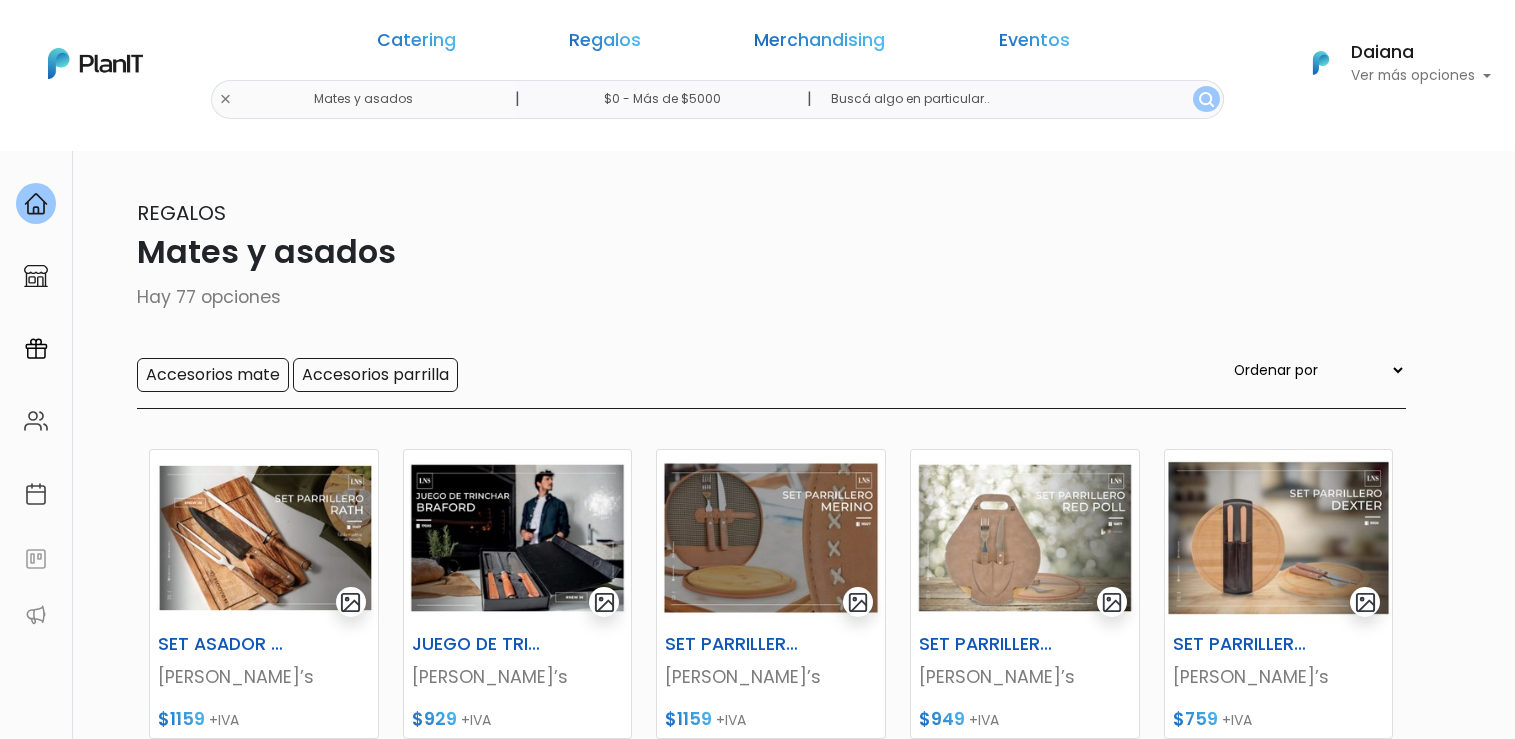 scroll, scrollTop: 0, scrollLeft: 0, axis: both 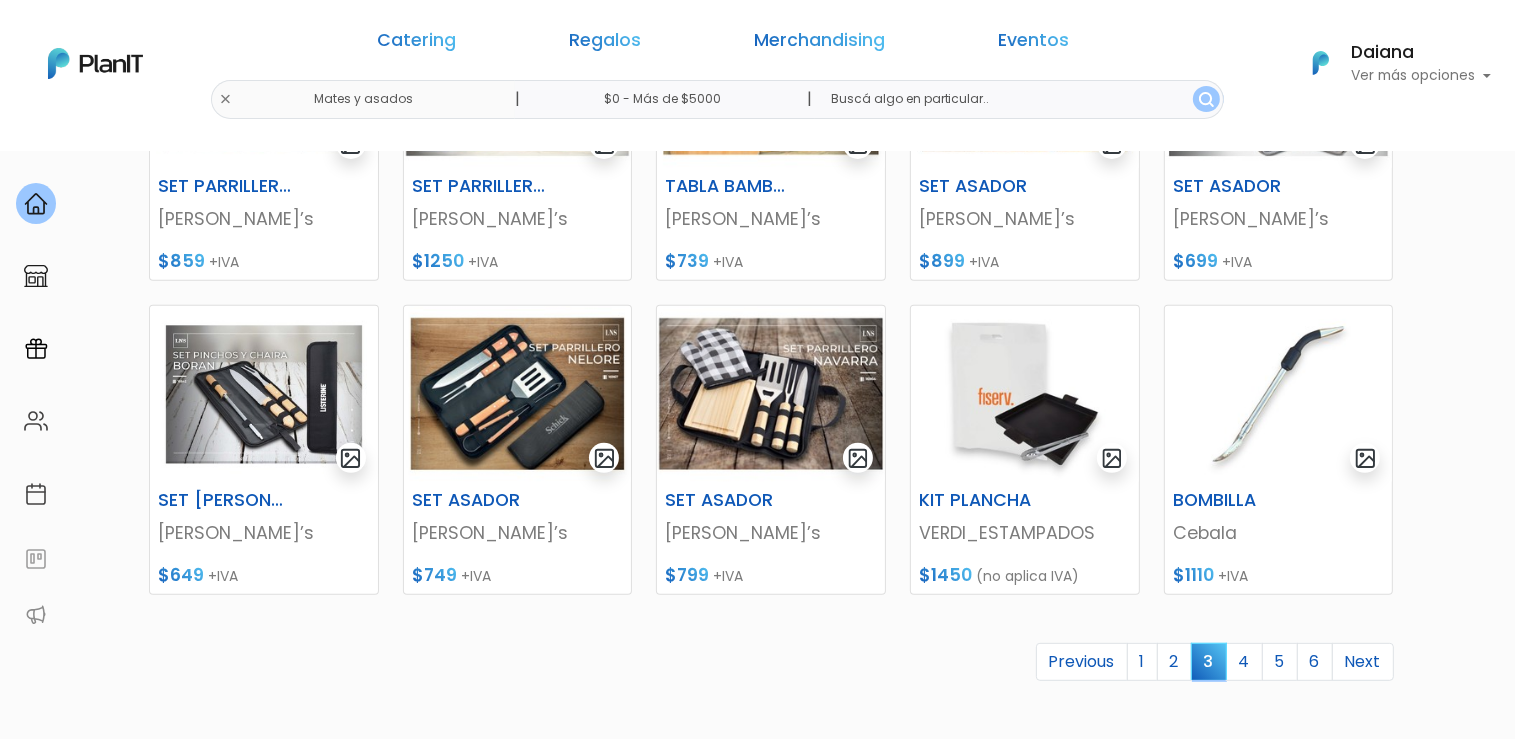 click on "¿Necesitás ayuda?" at bounding box center [1284, 1790] 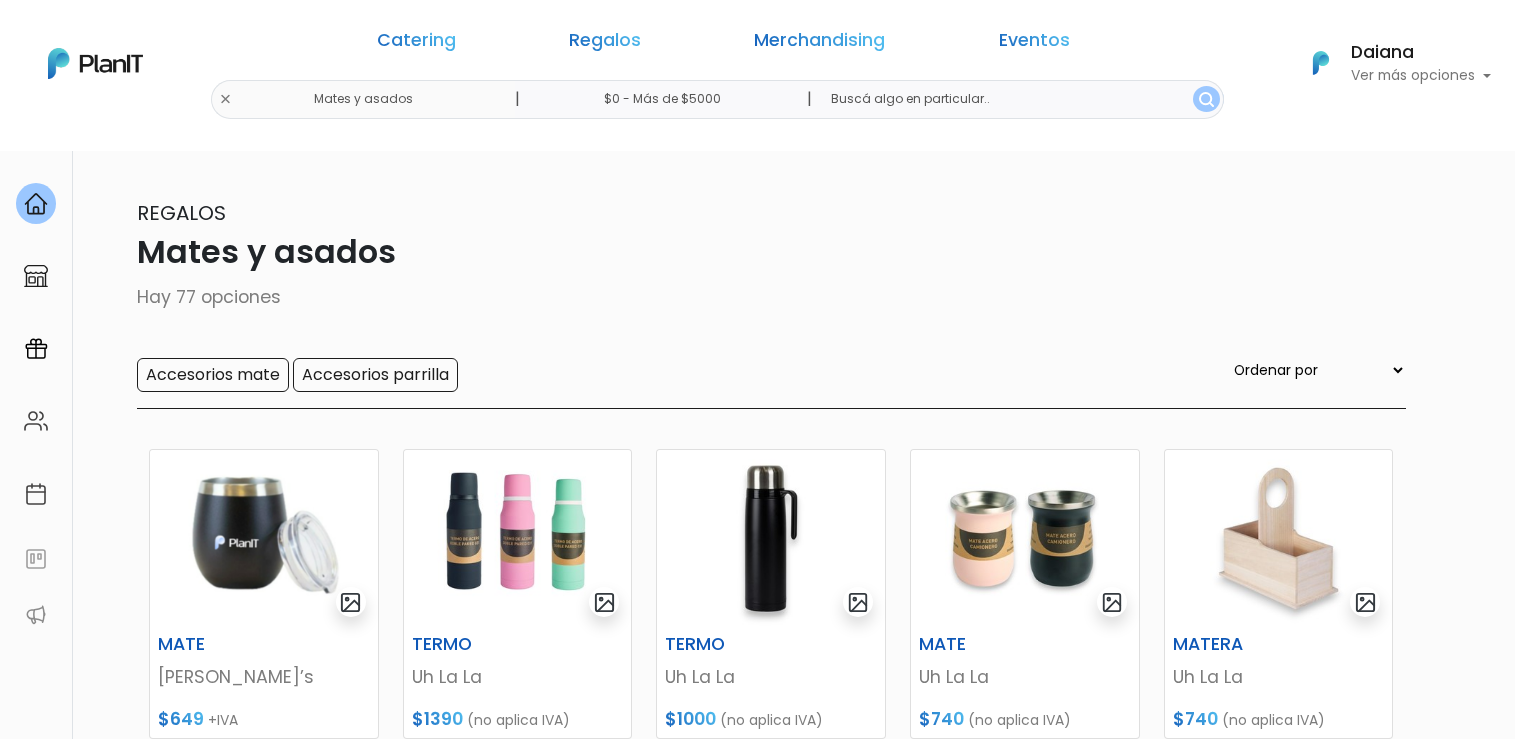 scroll, scrollTop: 0, scrollLeft: 0, axis: both 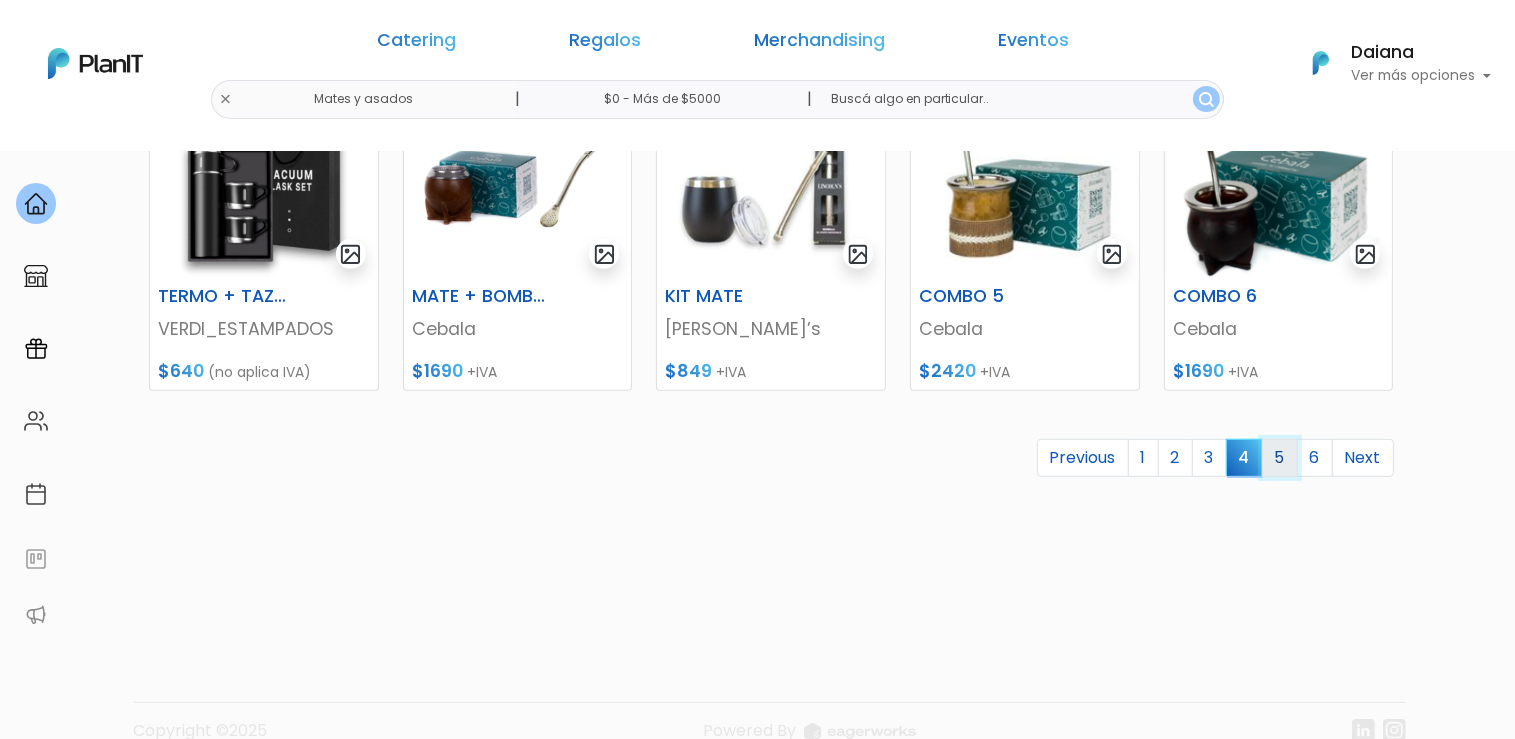 click on "5" at bounding box center [1280, 458] 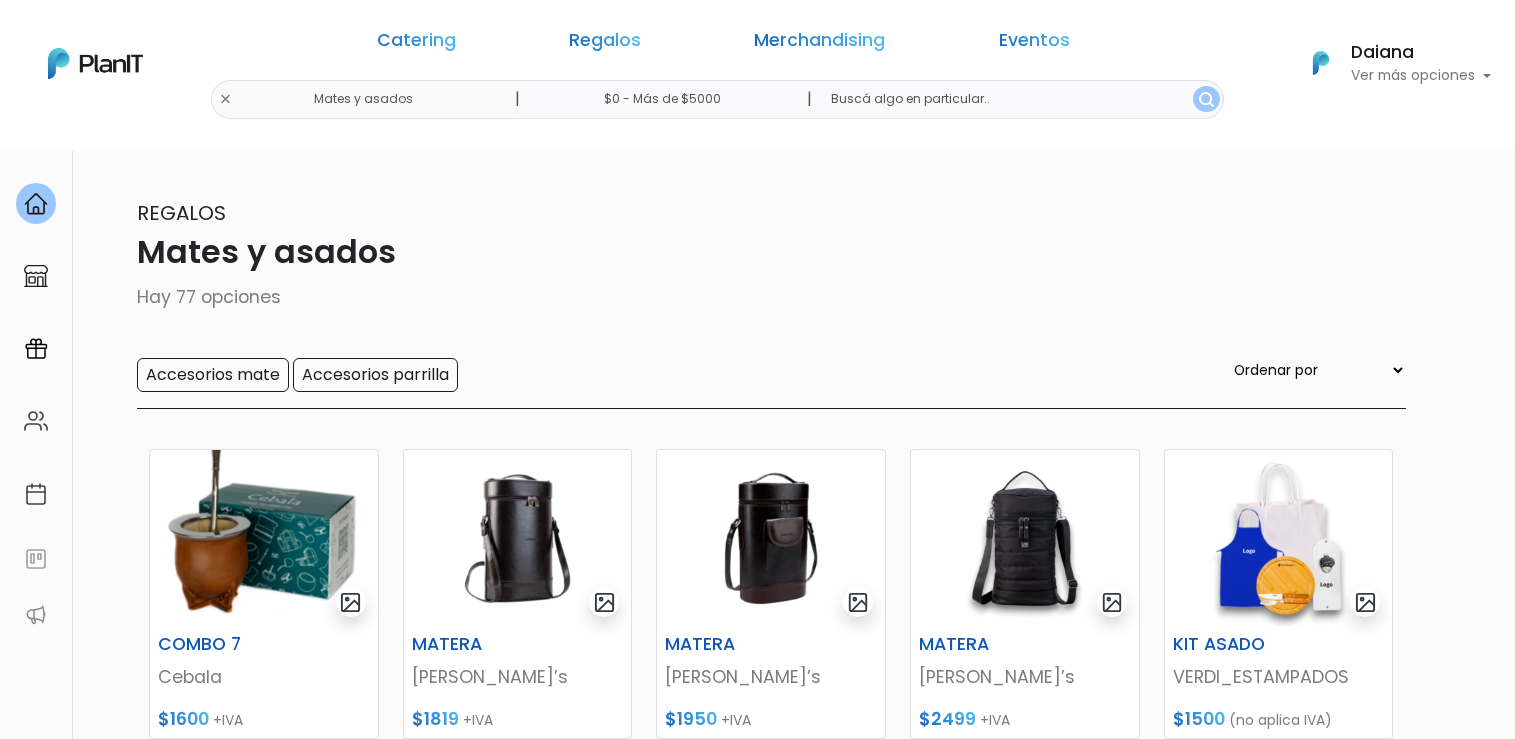 scroll, scrollTop: 0, scrollLeft: 0, axis: both 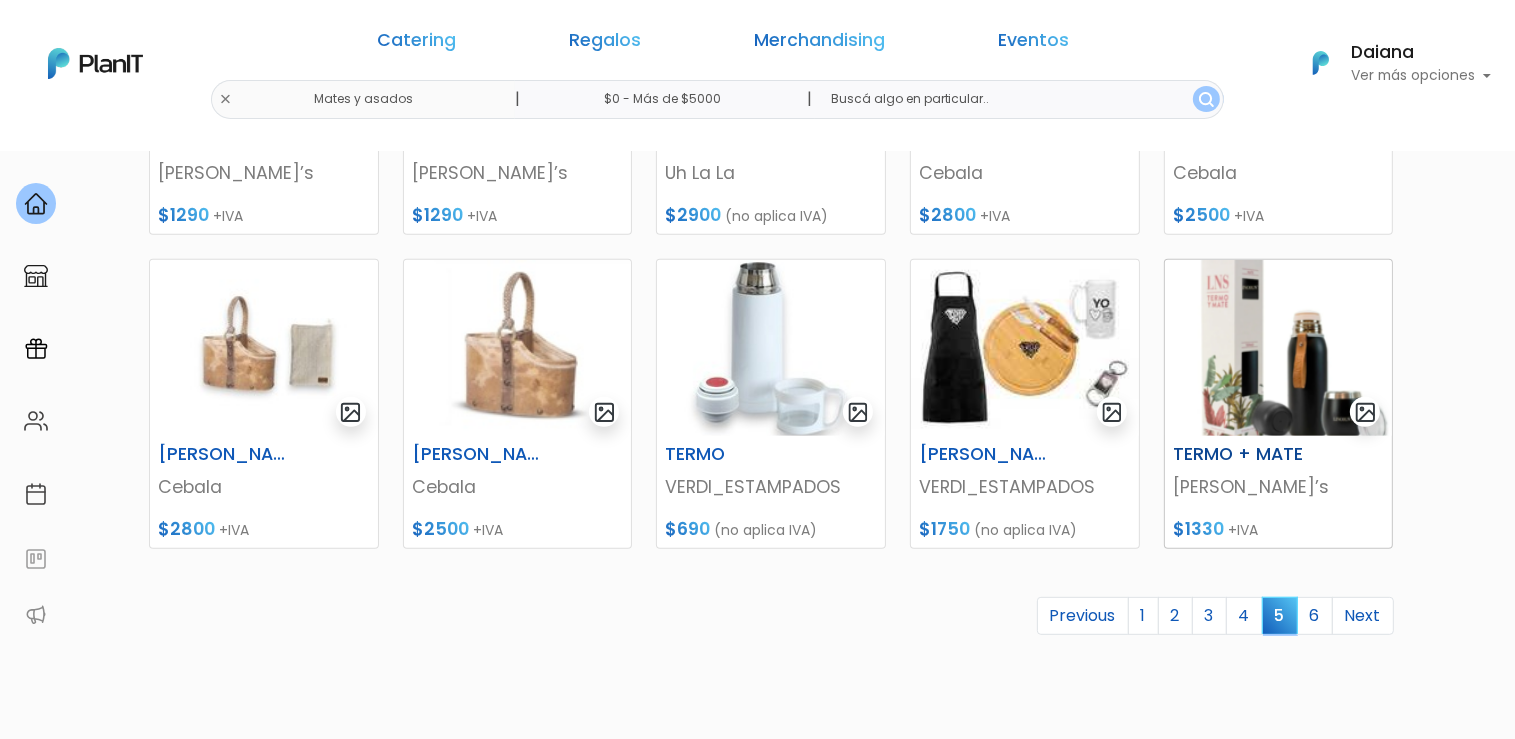 click at bounding box center (1279, 348) 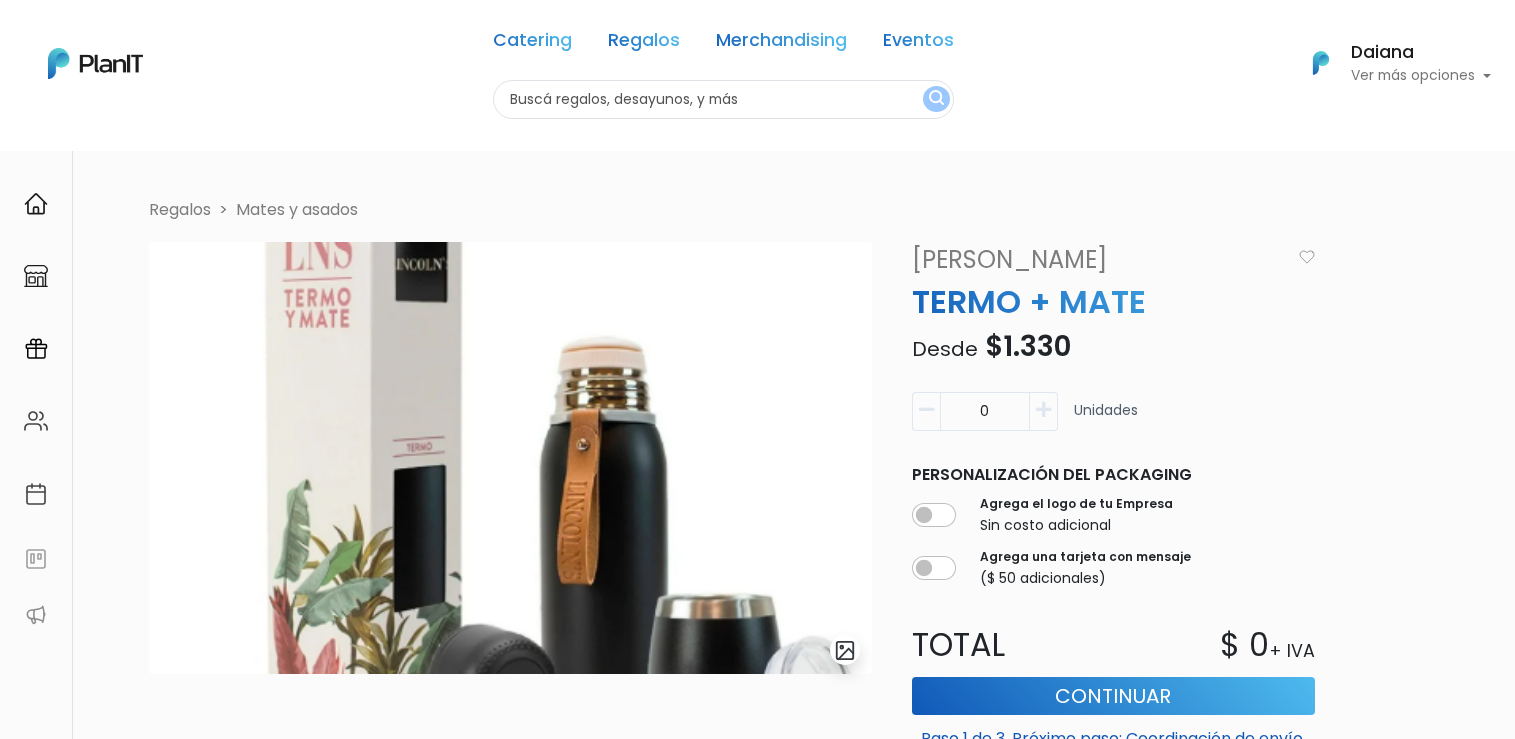 scroll, scrollTop: 0, scrollLeft: 0, axis: both 